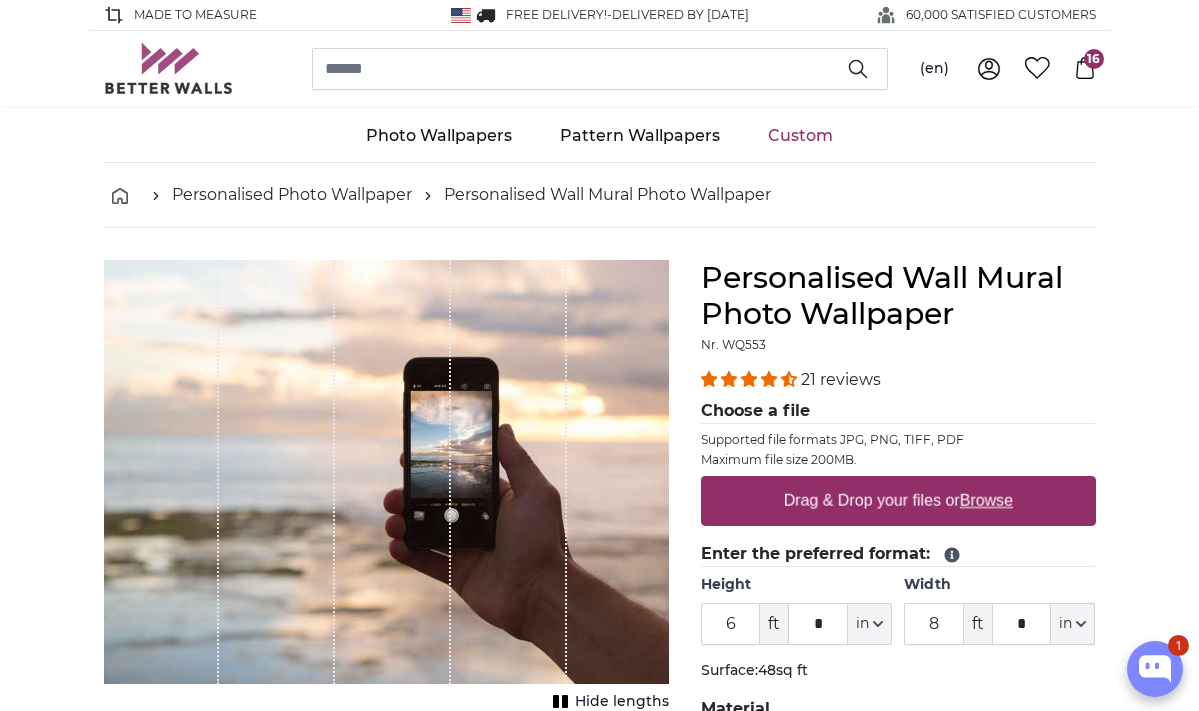 scroll, scrollTop: 289, scrollLeft: 0, axis: vertical 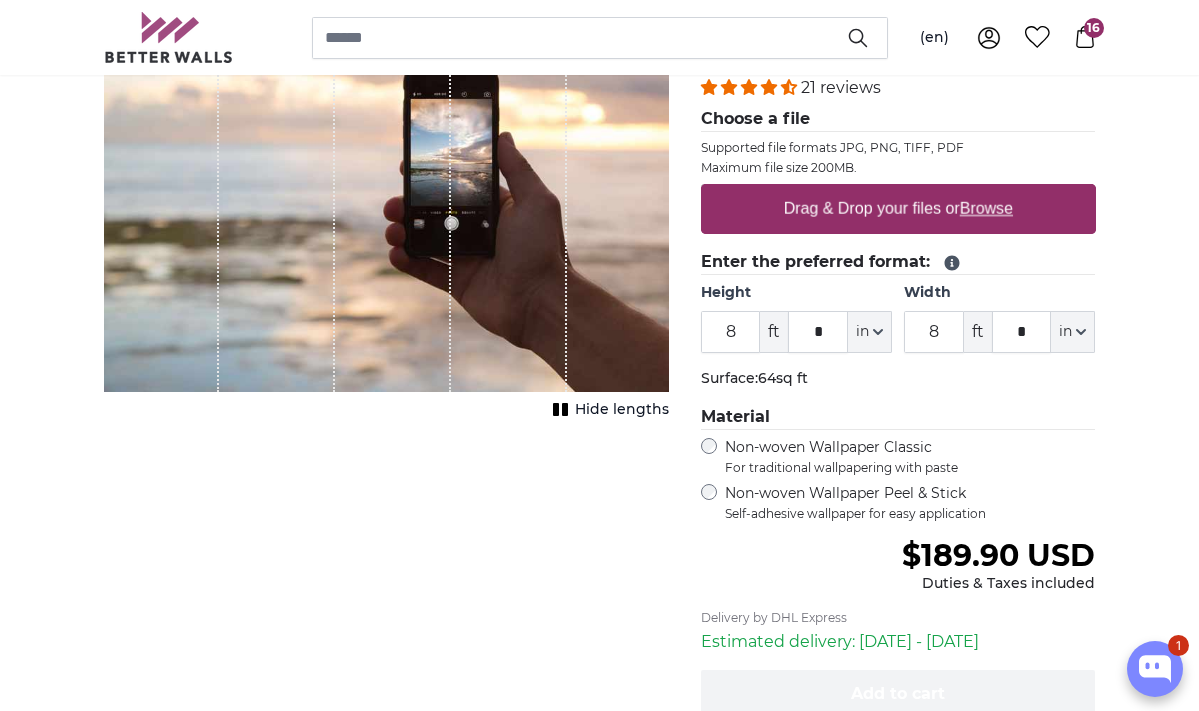 type on "8" 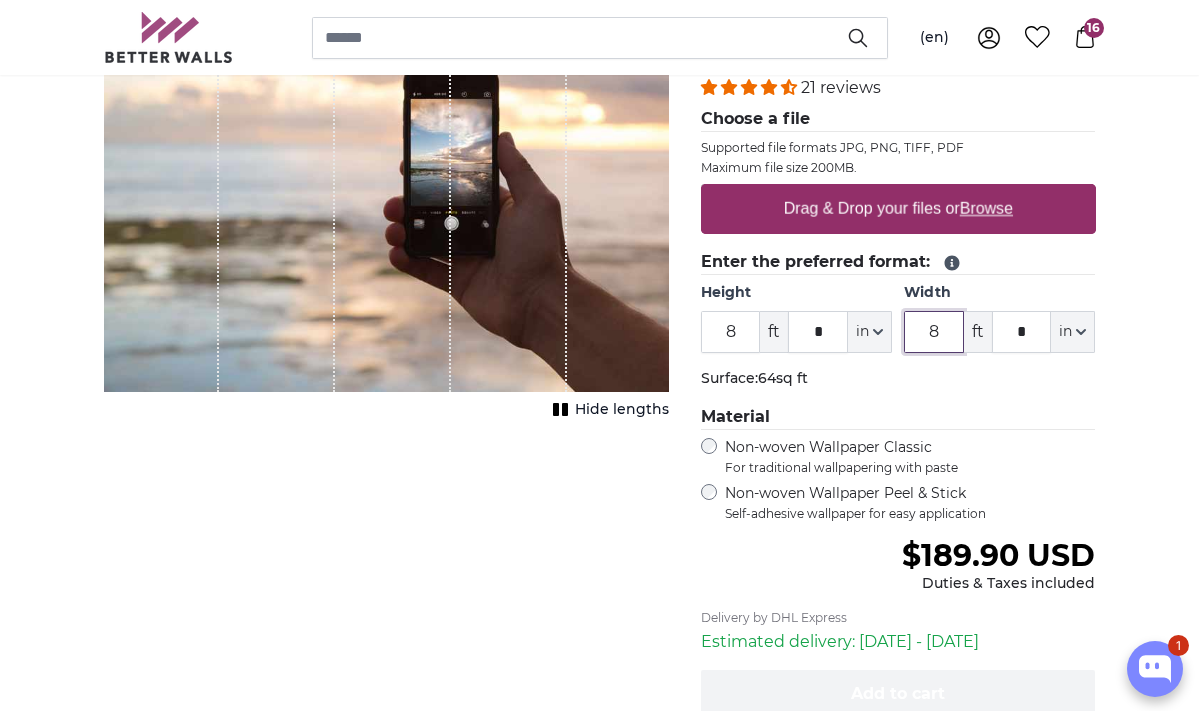 click on "8" at bounding box center (934, 332) 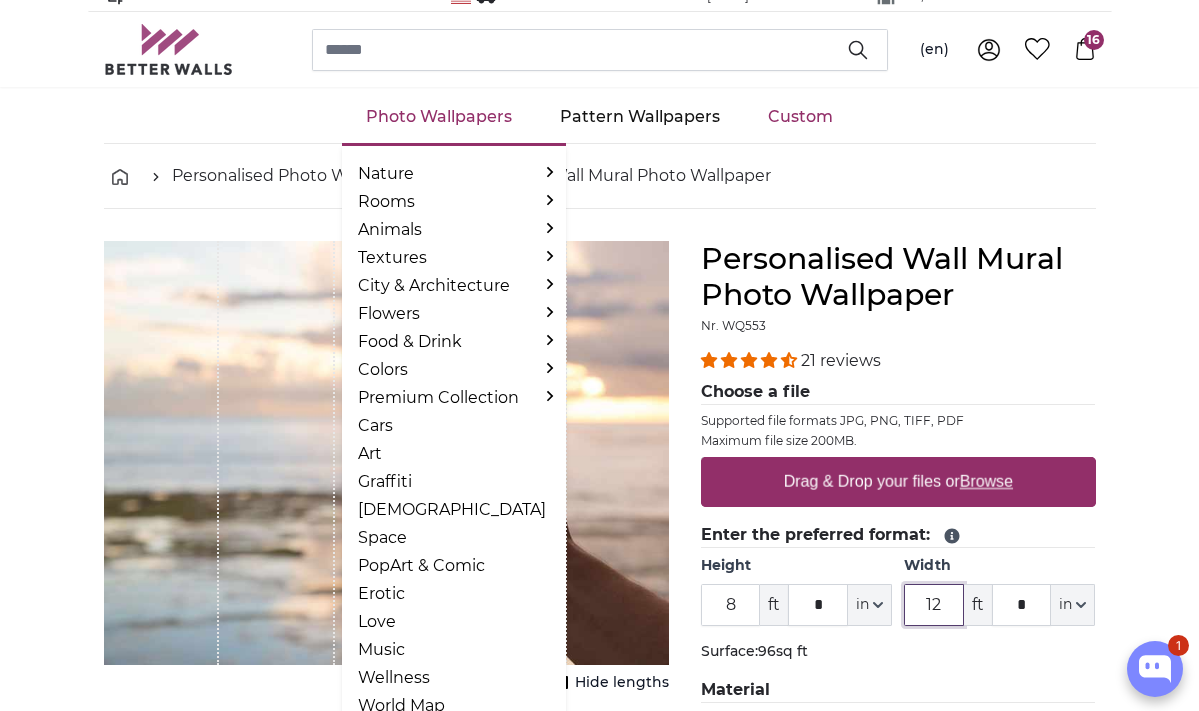 scroll, scrollTop: 23, scrollLeft: 0, axis: vertical 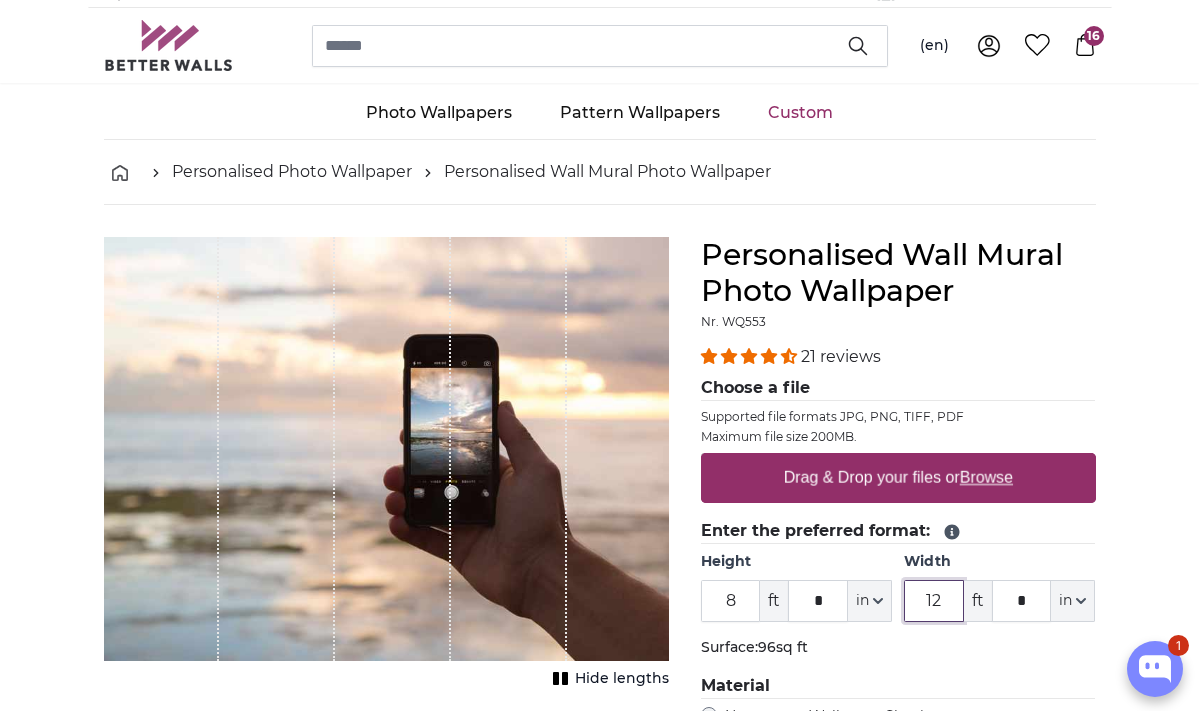 type on "12" 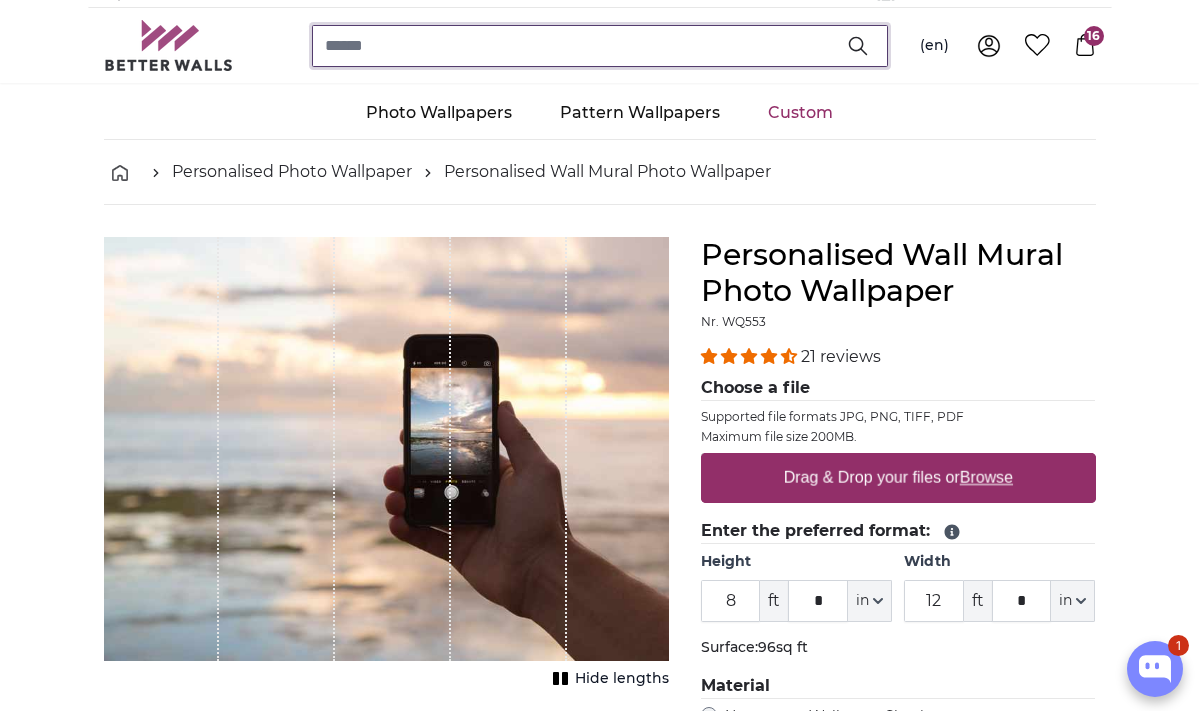 click at bounding box center (600, 46) 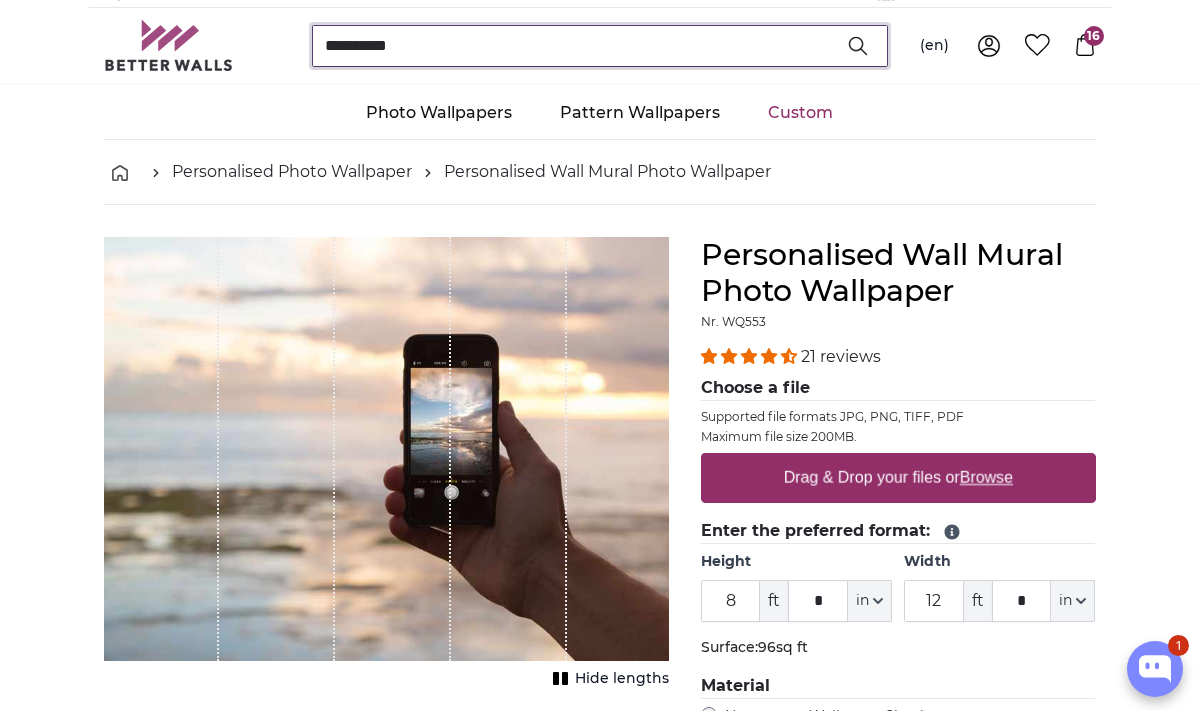 type on "**********" 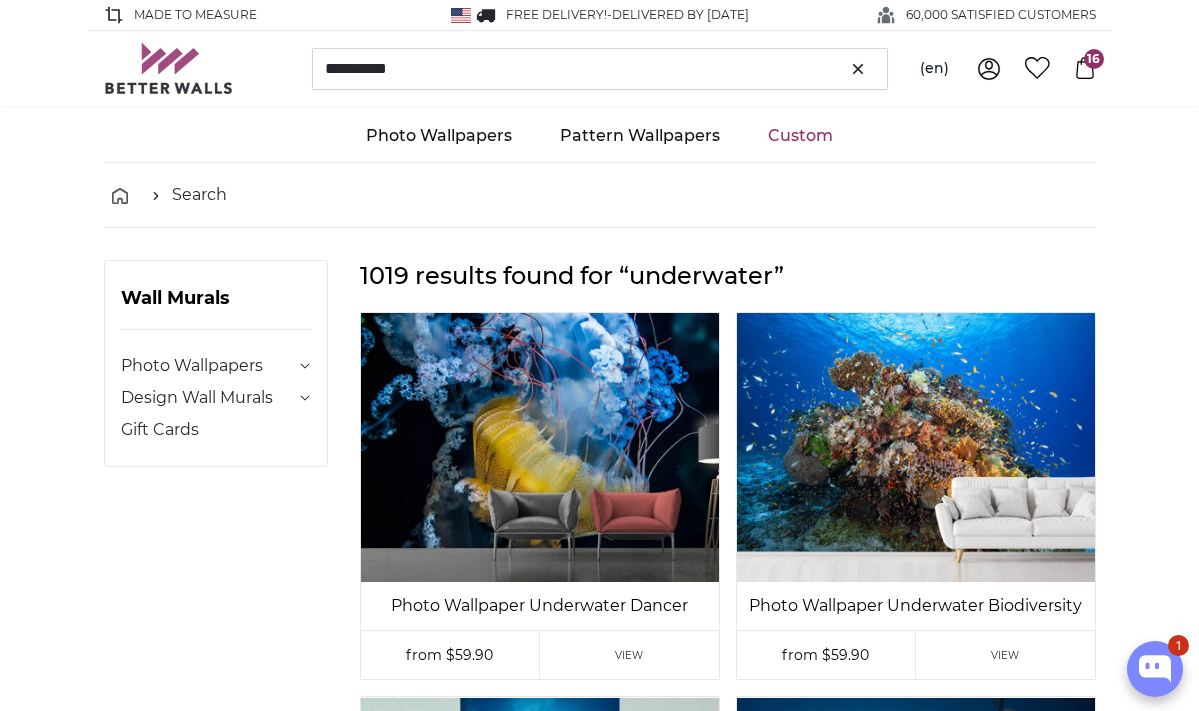 click on "Custom" at bounding box center (800, 136) 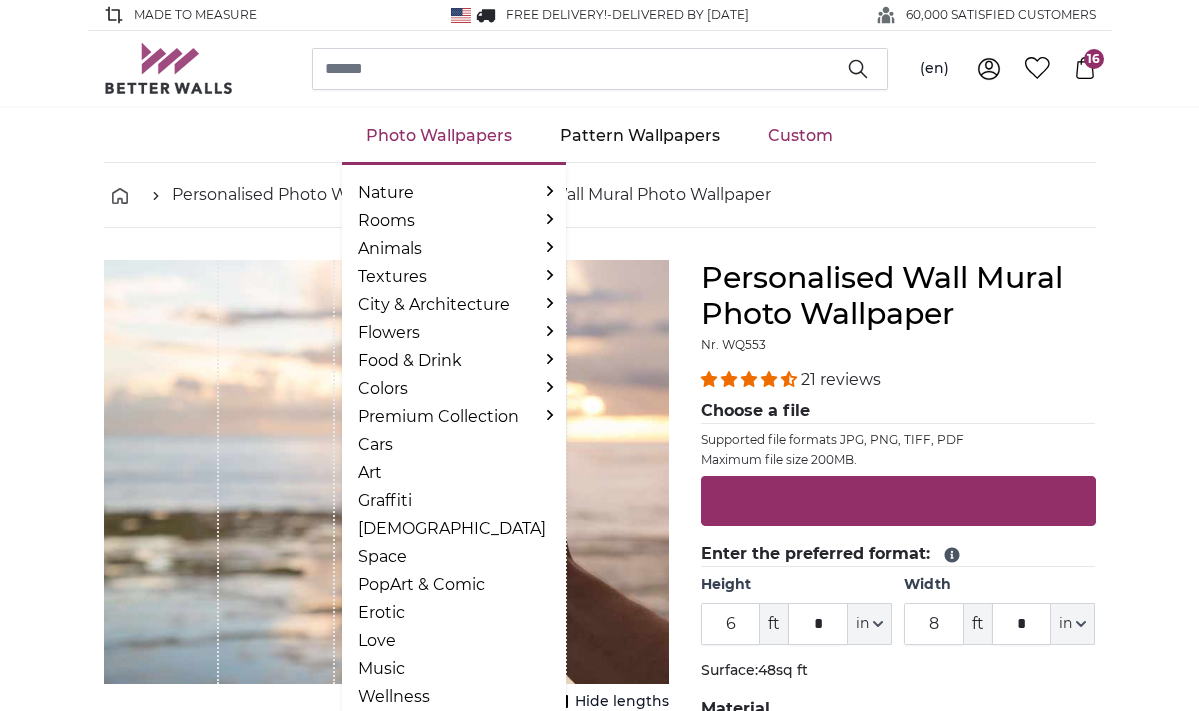 scroll, scrollTop: 0, scrollLeft: 0, axis: both 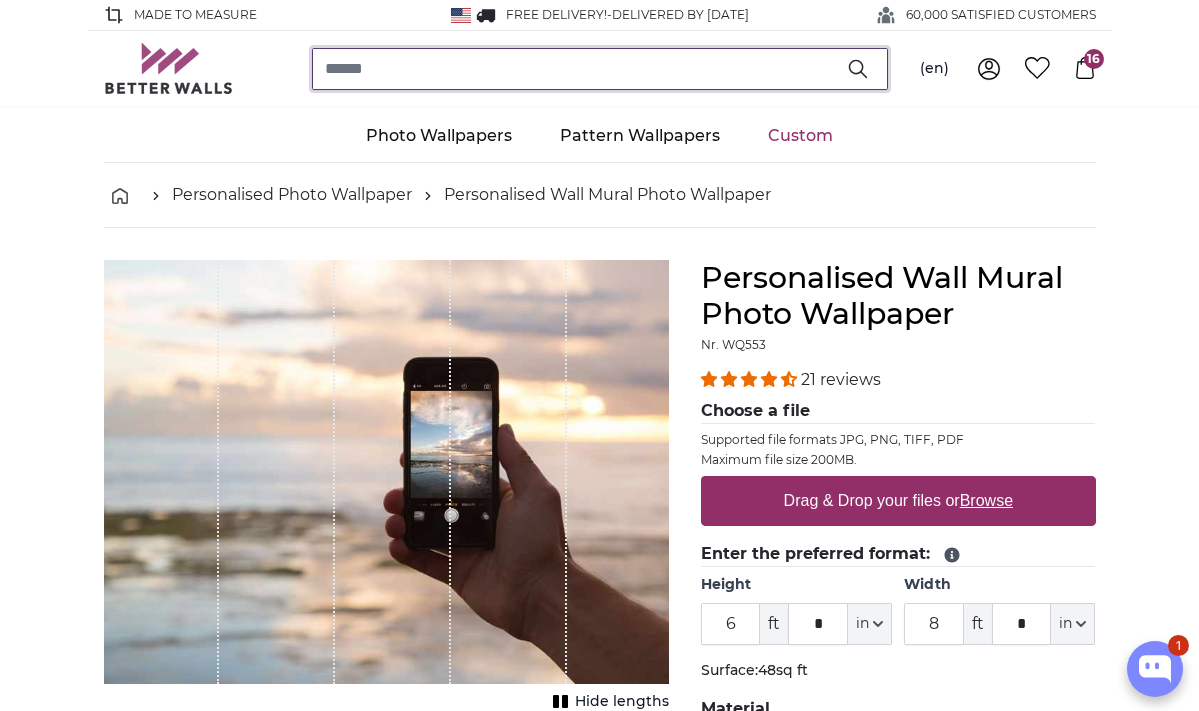 click at bounding box center [600, 69] 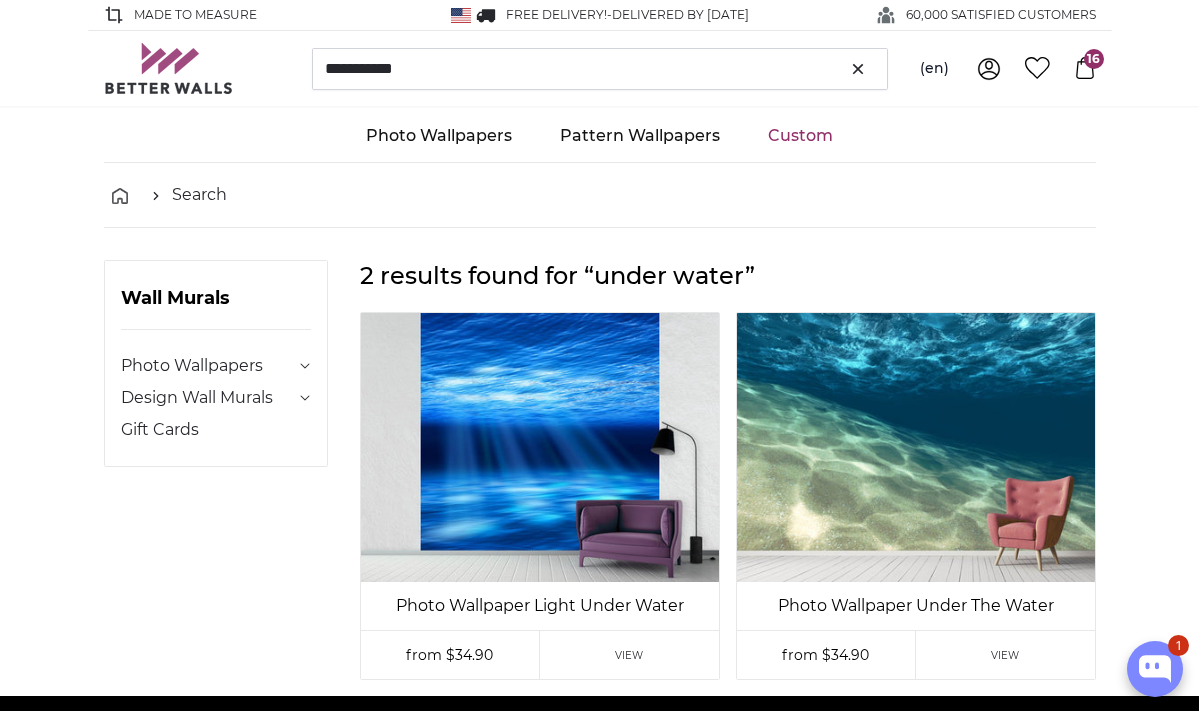 click on "Made to Measure" at bounding box center [269, 15] 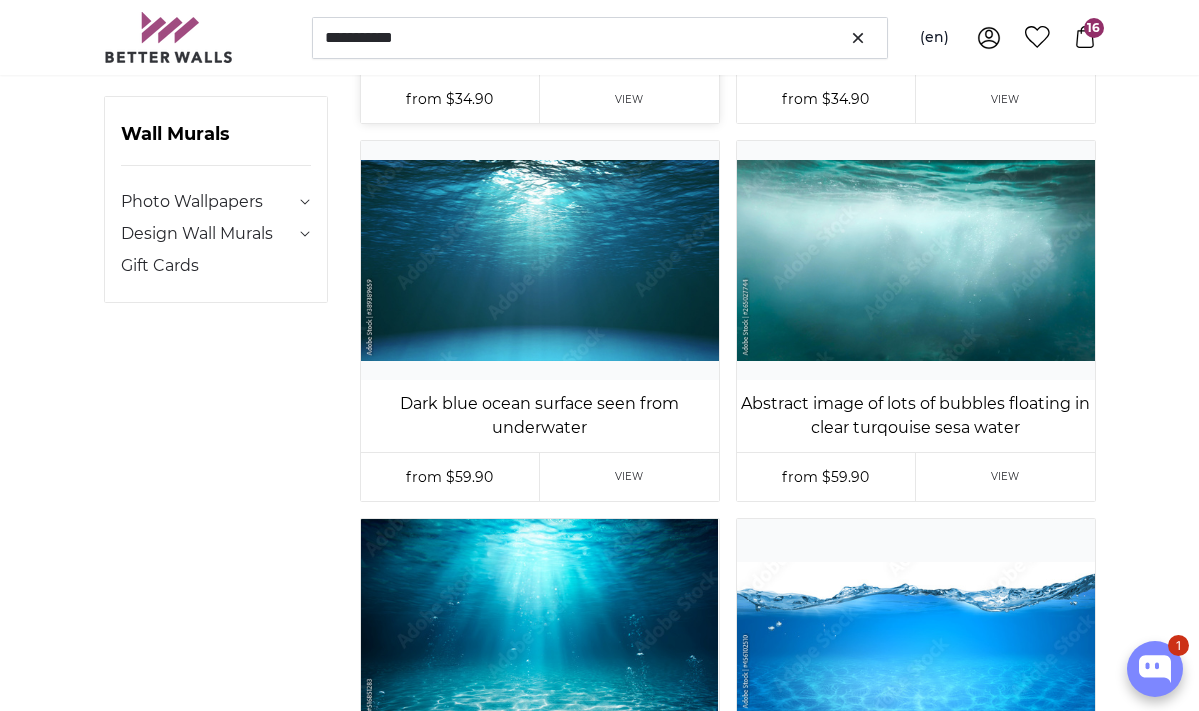 scroll, scrollTop: 238, scrollLeft: 0, axis: vertical 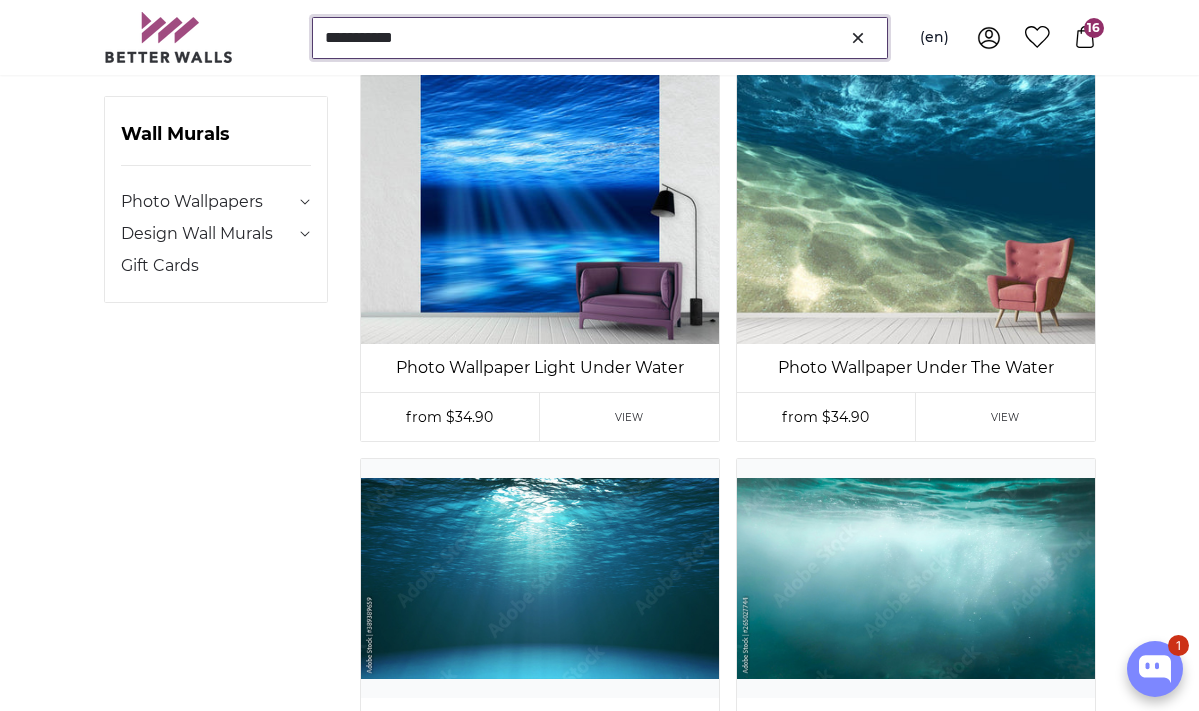 drag, startPoint x: 432, startPoint y: 33, endPoint x: 316, endPoint y: 26, distance: 116.21101 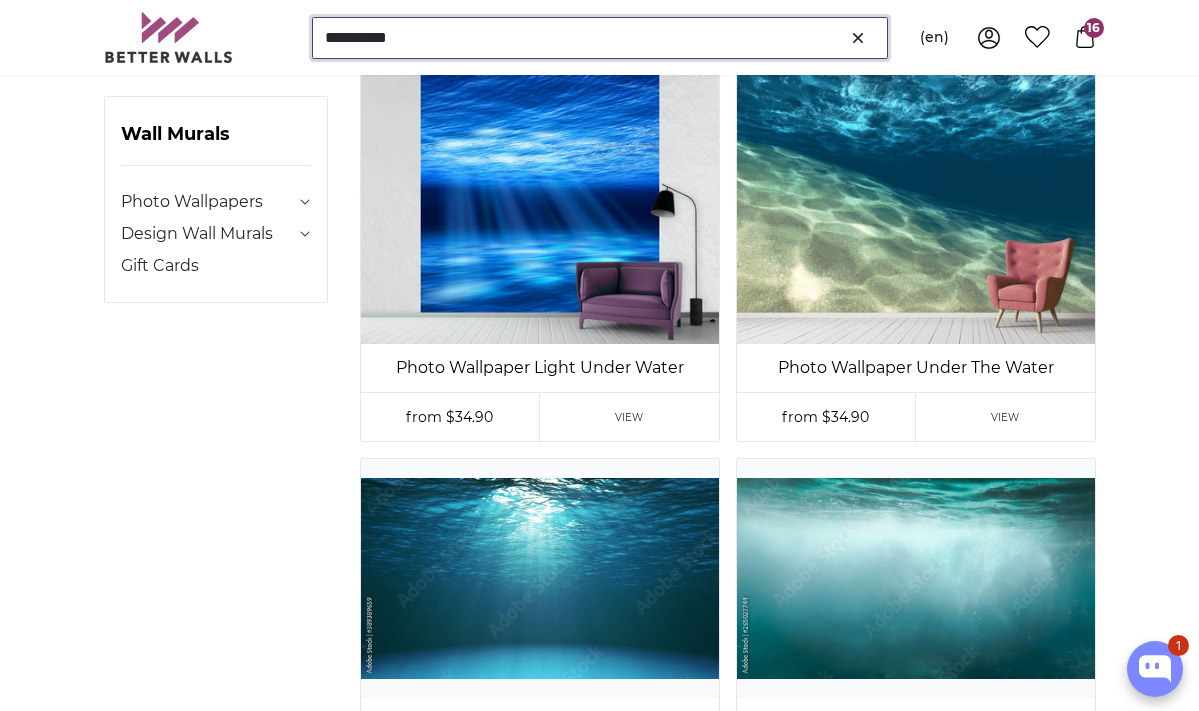 type on "**********" 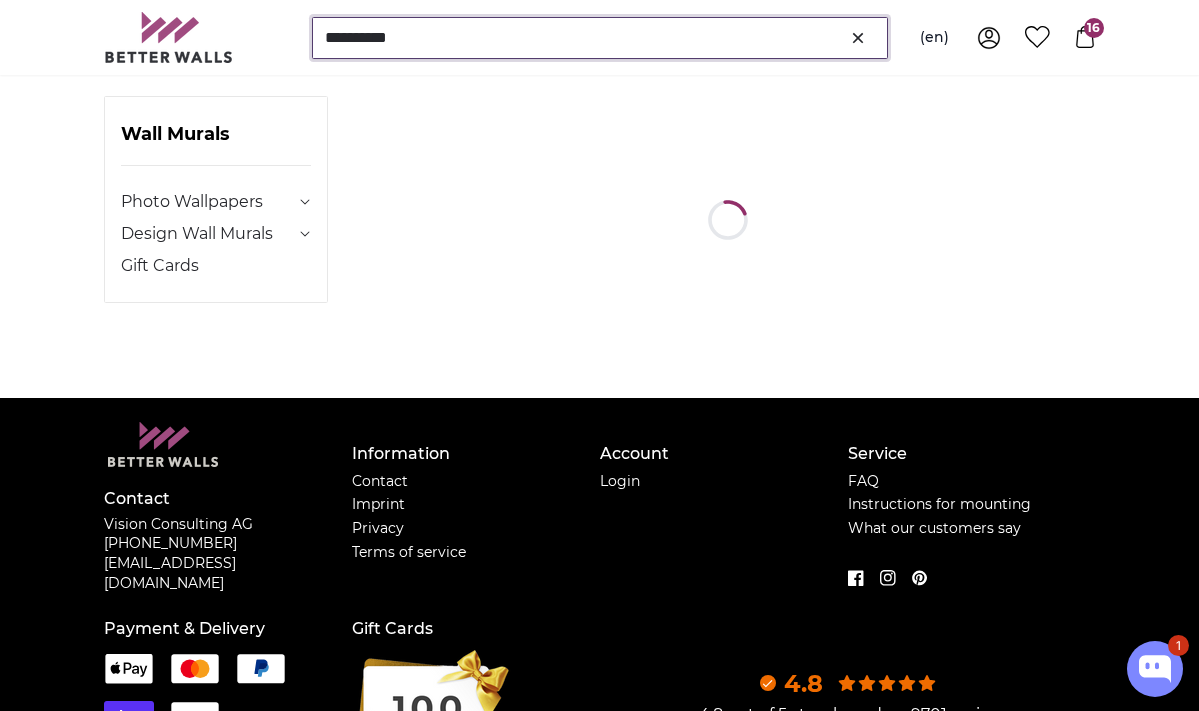 scroll, scrollTop: 0, scrollLeft: 0, axis: both 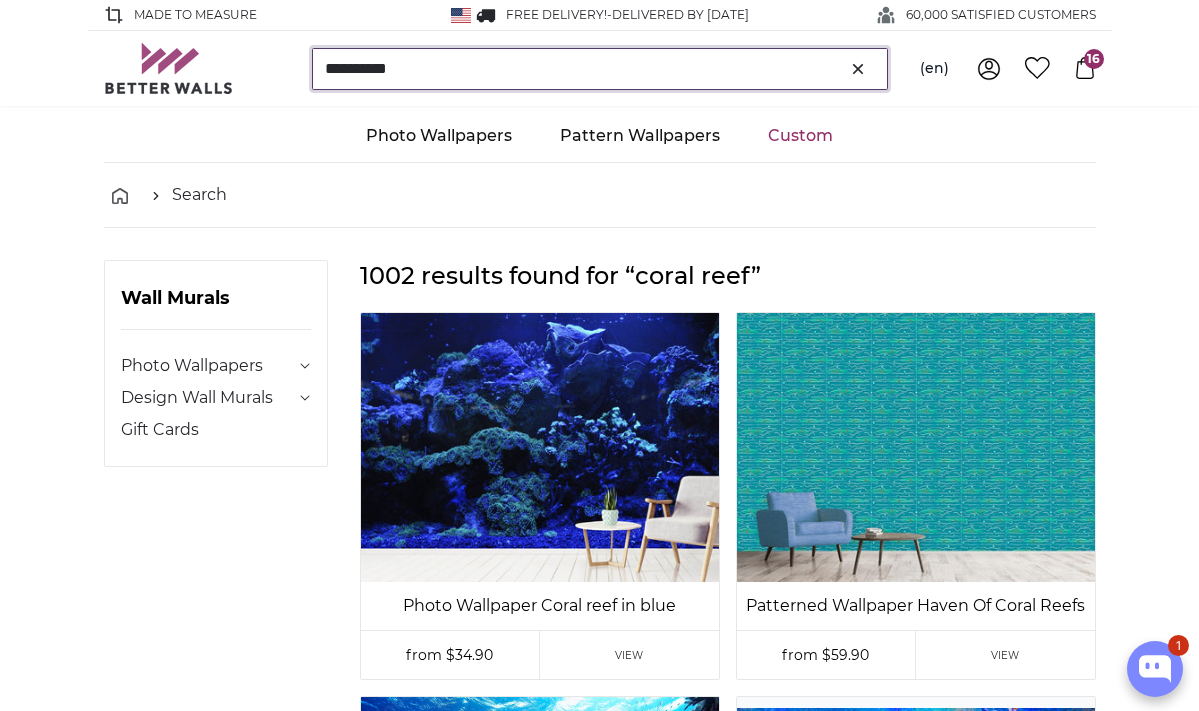 drag, startPoint x: 408, startPoint y: 73, endPoint x: 307, endPoint y: 63, distance: 101.49384 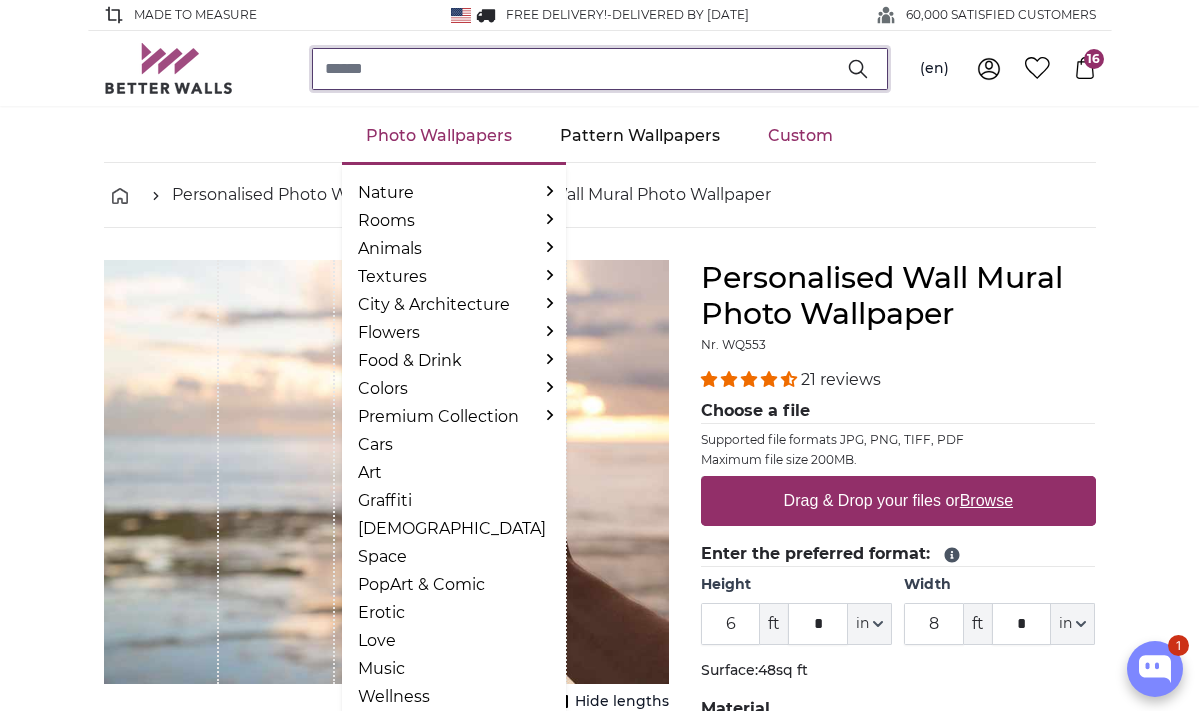 scroll, scrollTop: 0, scrollLeft: 0, axis: both 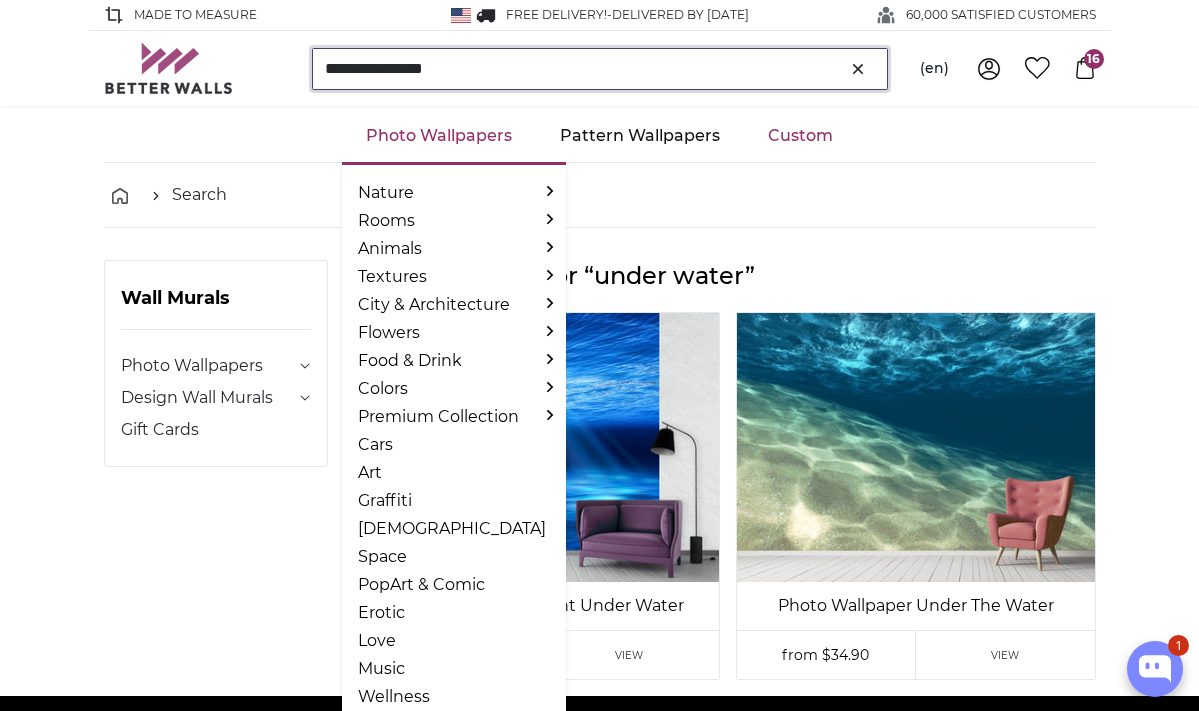 type on "**********" 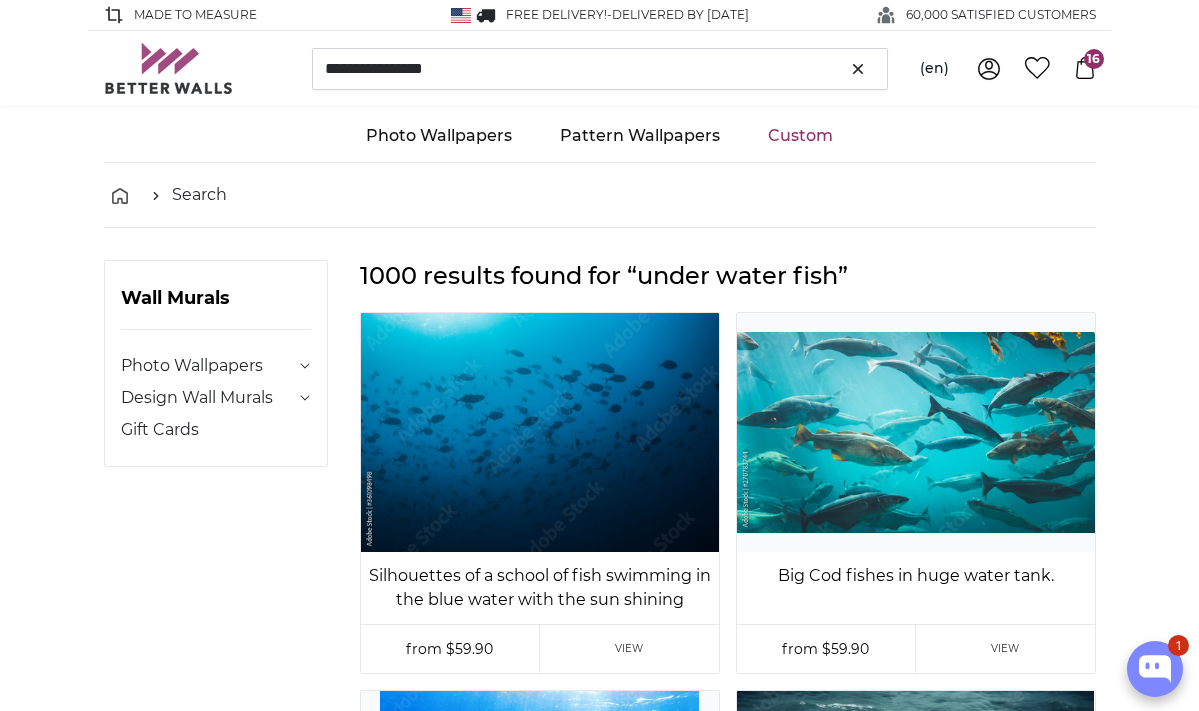 click on "Wall Murals
Photo Wallpapers
Nature
Forest" at bounding box center (600, 1403) 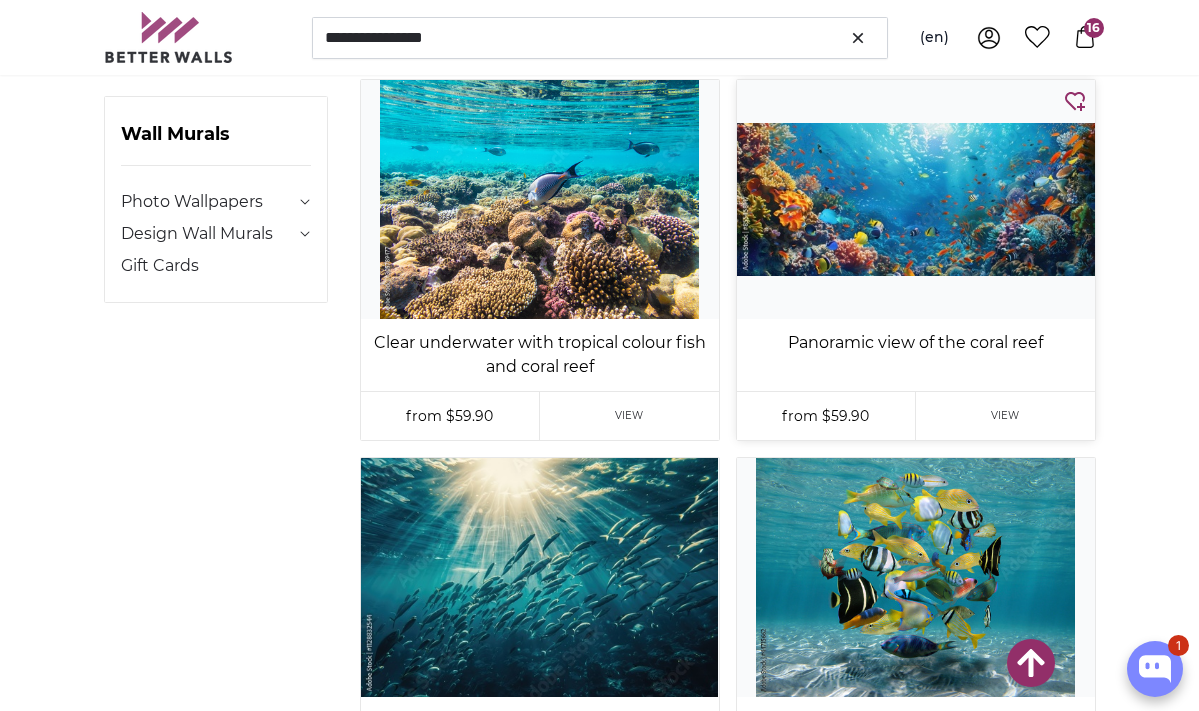 scroll, scrollTop: 1045, scrollLeft: 0, axis: vertical 